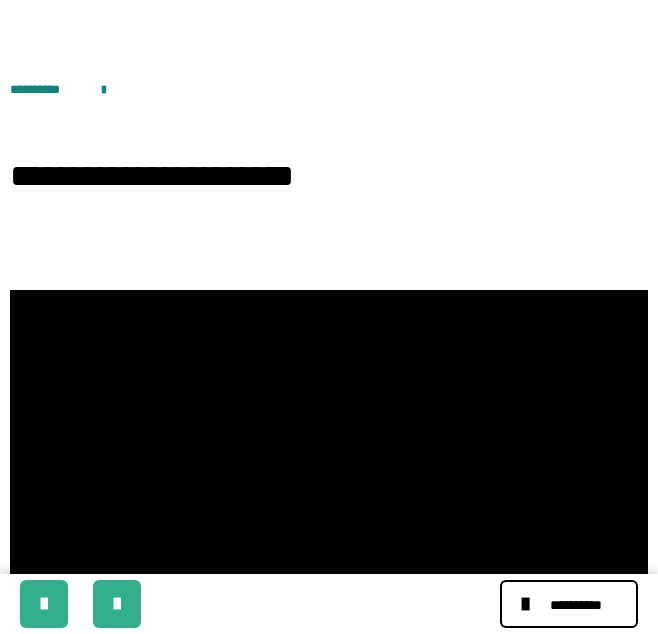 scroll, scrollTop: 198, scrollLeft: 0, axis: vertical 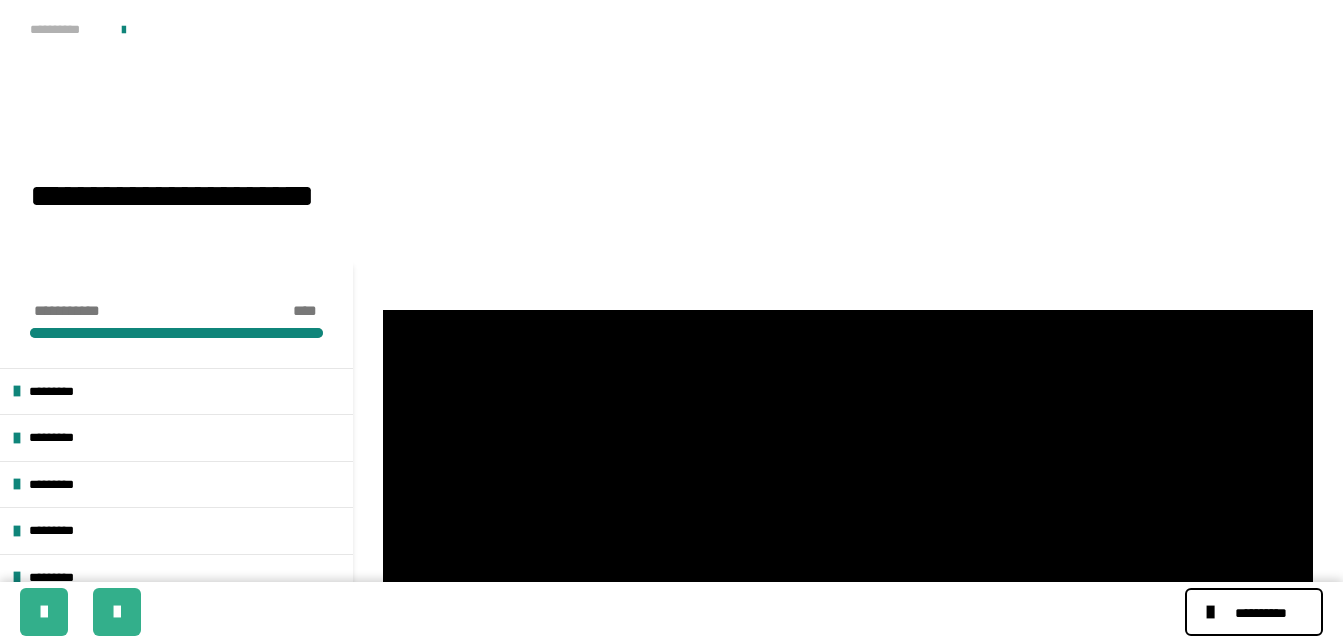 click on "**********" at bounding box center (88, 40) 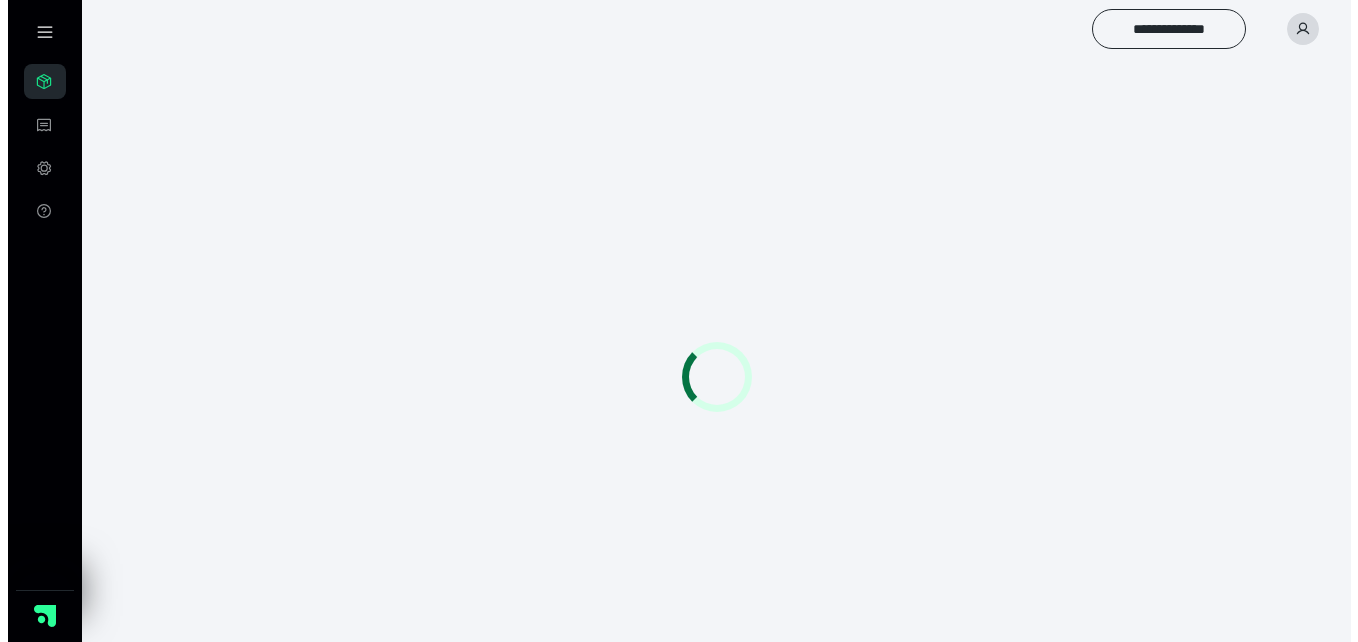 scroll, scrollTop: 0, scrollLeft: 0, axis: both 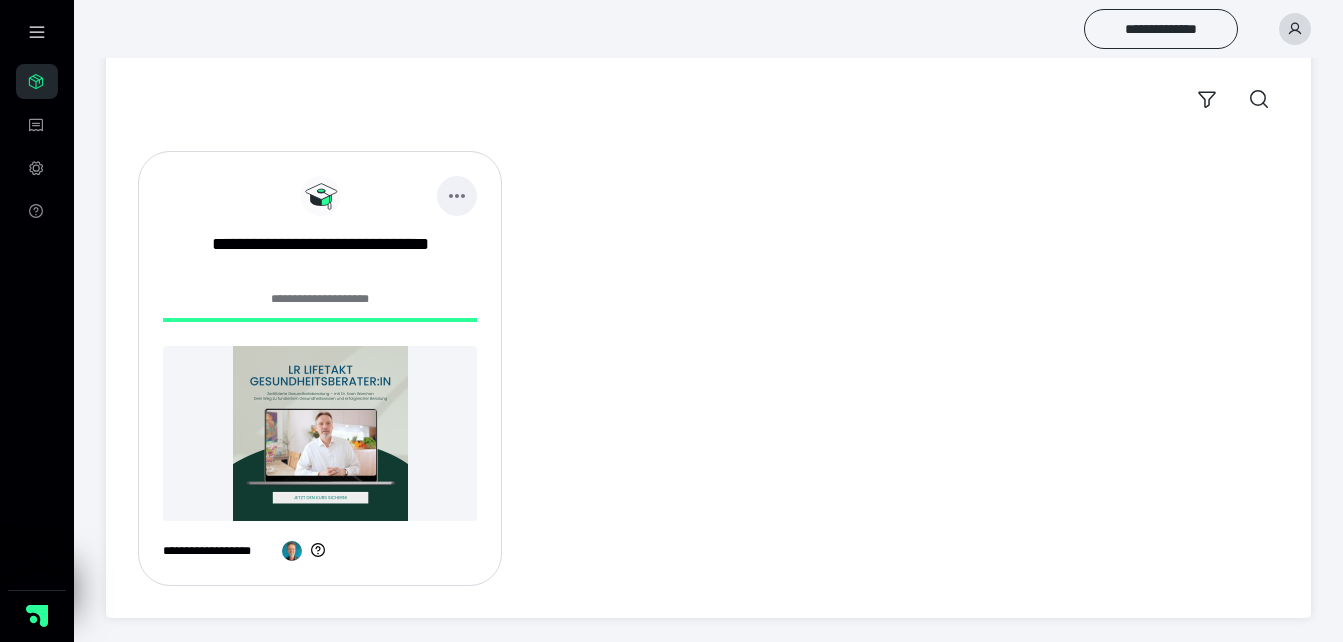 click 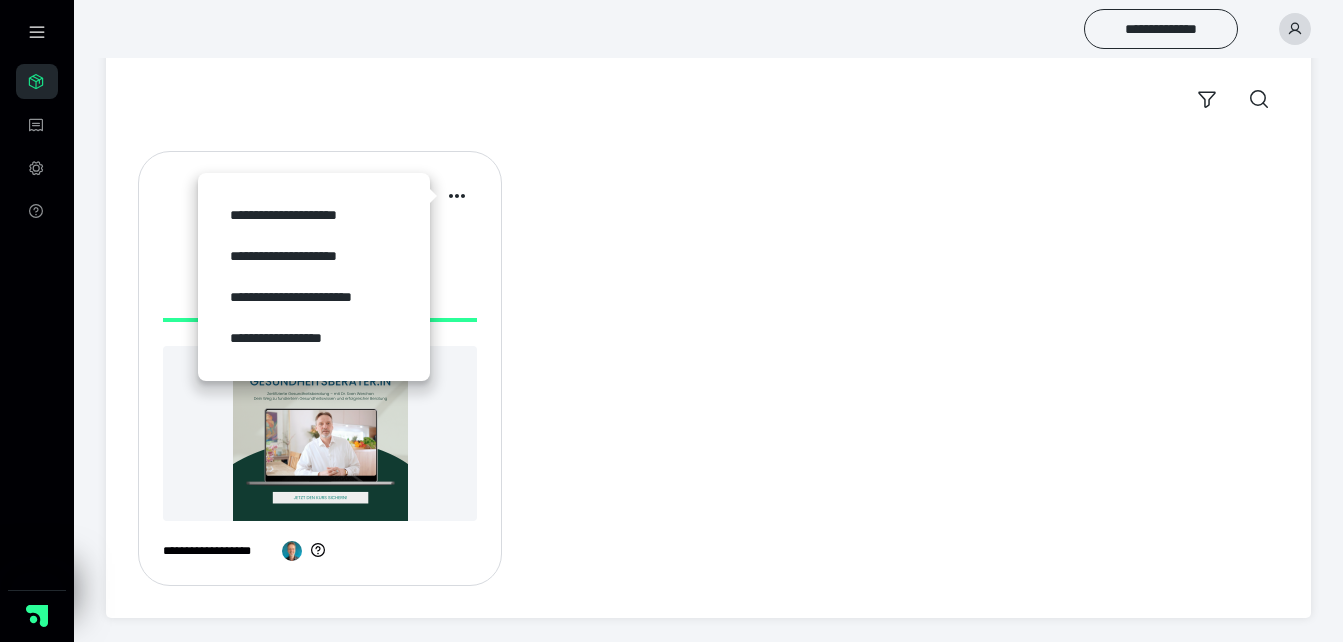 click on "**********" at bounding box center (708, 368) 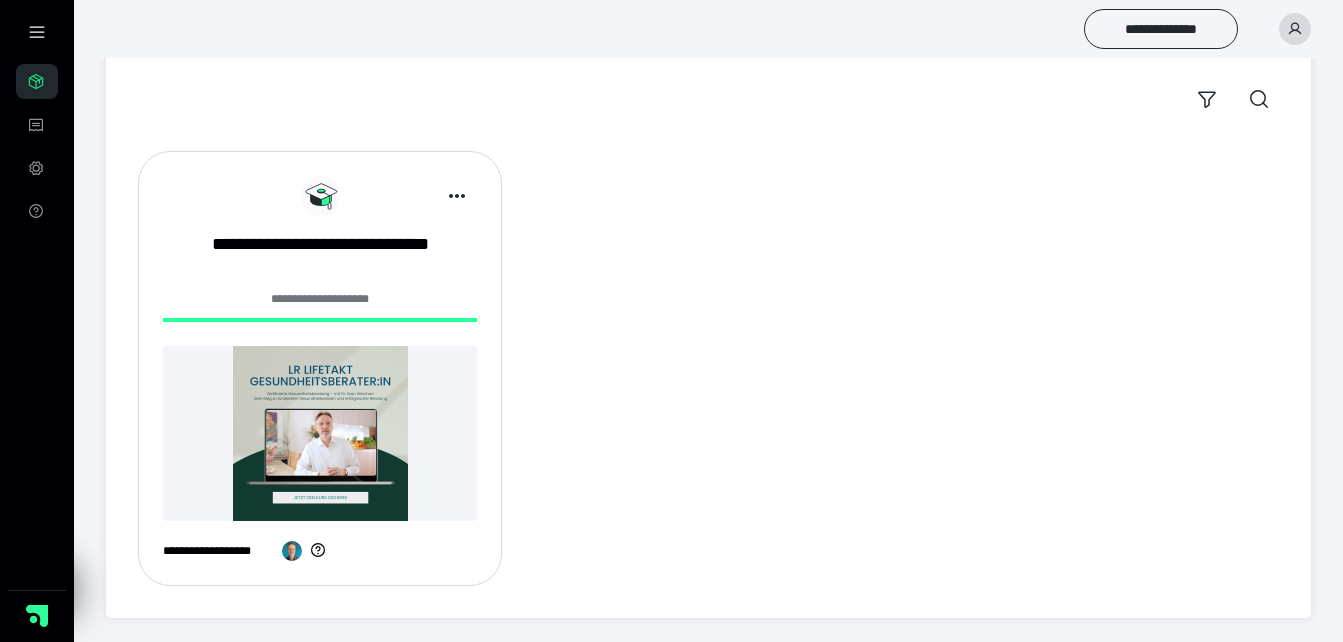 click at bounding box center (320, 433) 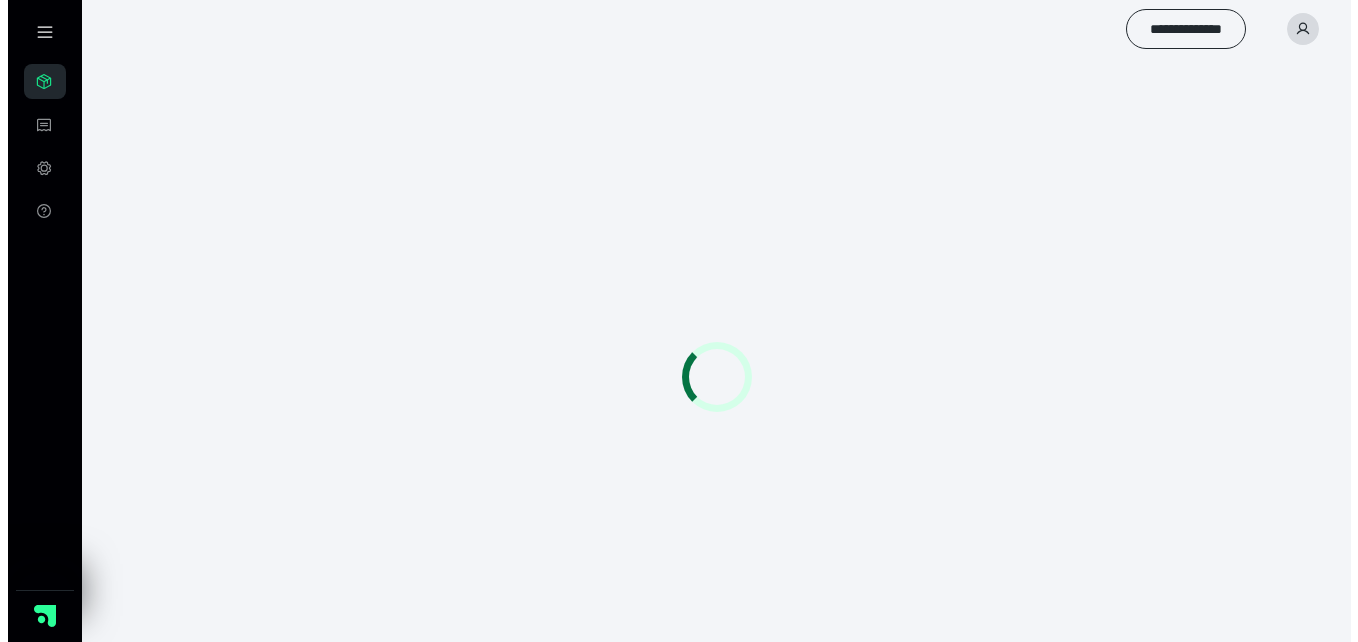 scroll, scrollTop: 0, scrollLeft: 0, axis: both 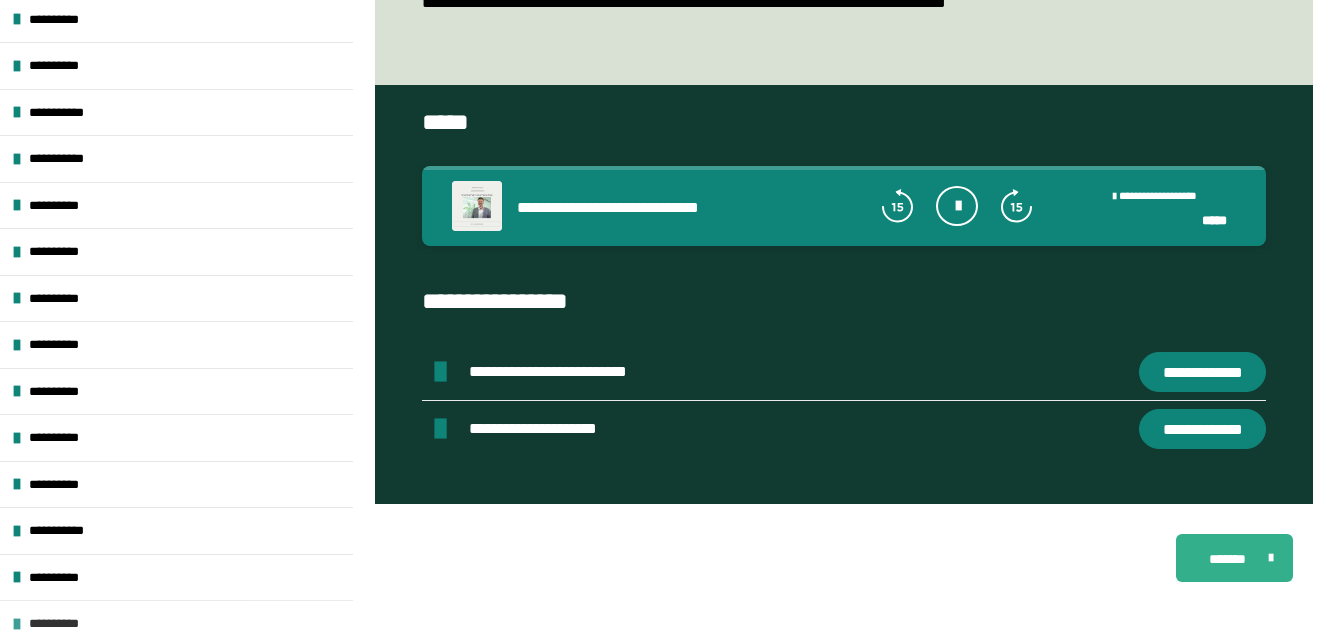 click on "**********" at bounding box center [176, 623] 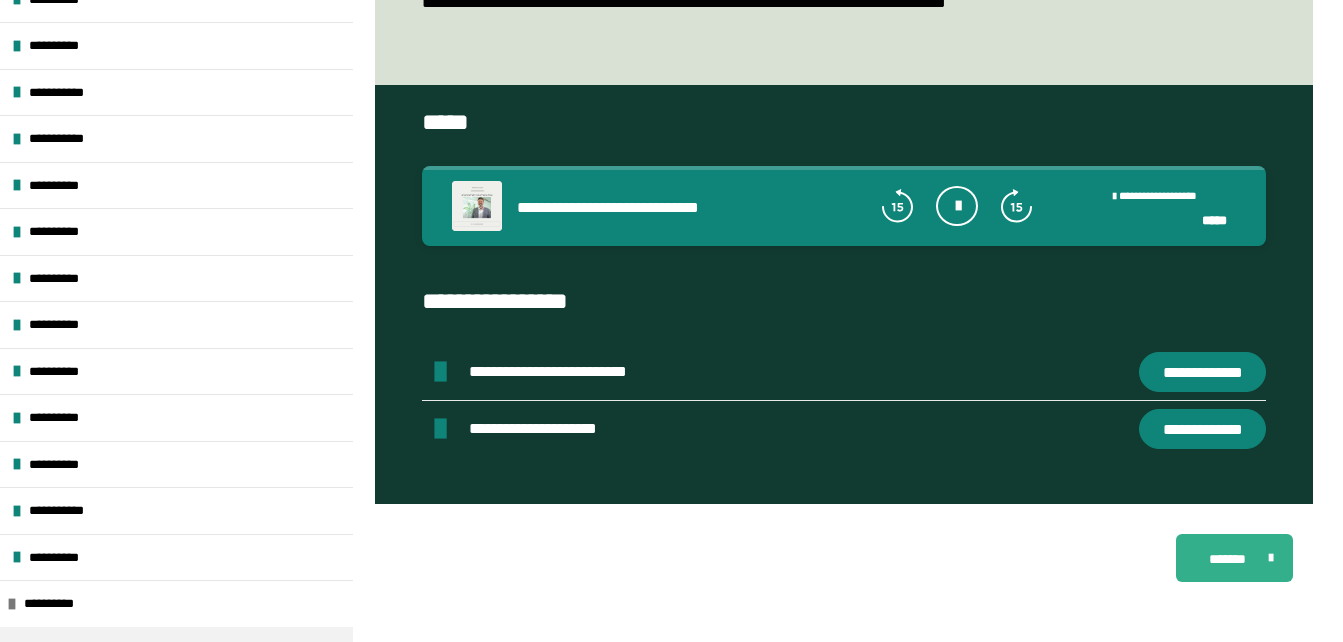scroll, scrollTop: 574, scrollLeft: 0, axis: vertical 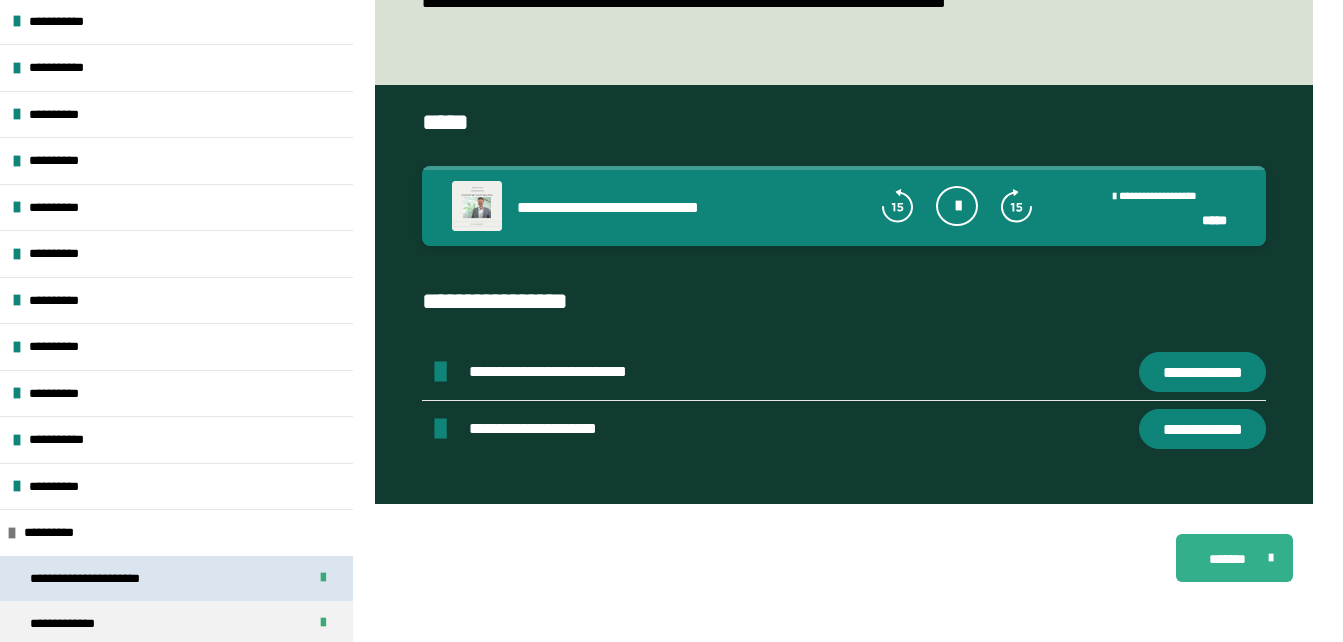 click on "**********" at bounding box center [107, 579] 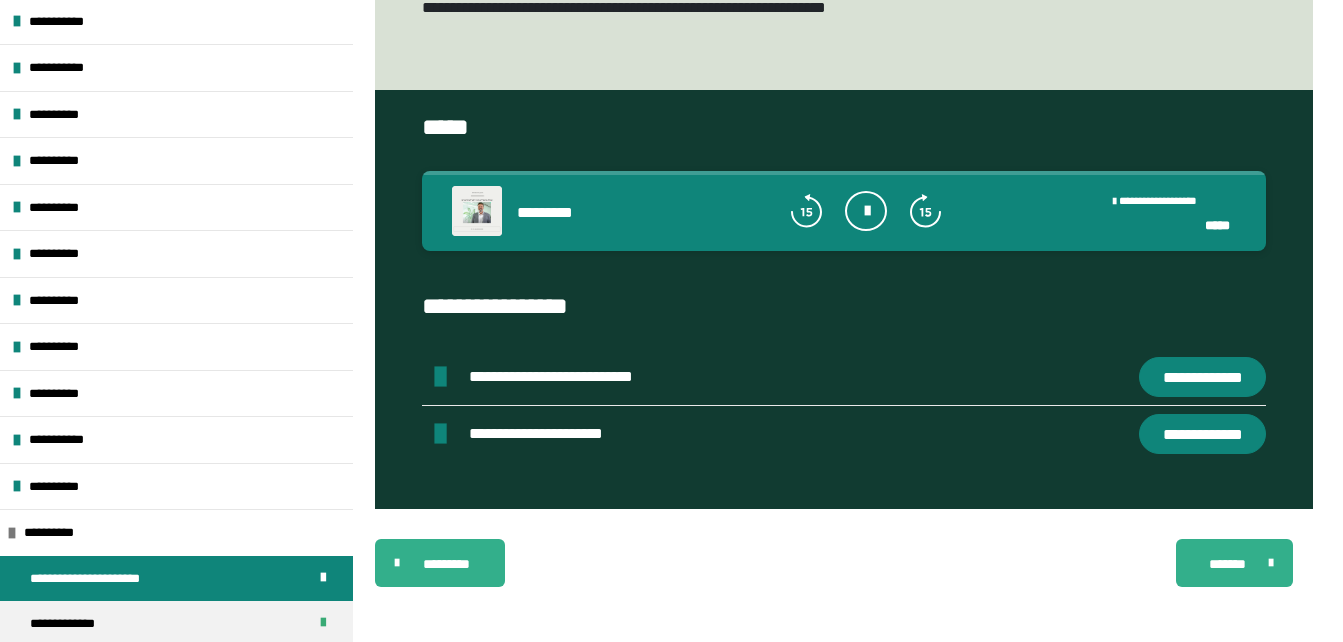 scroll, scrollTop: 994, scrollLeft: 0, axis: vertical 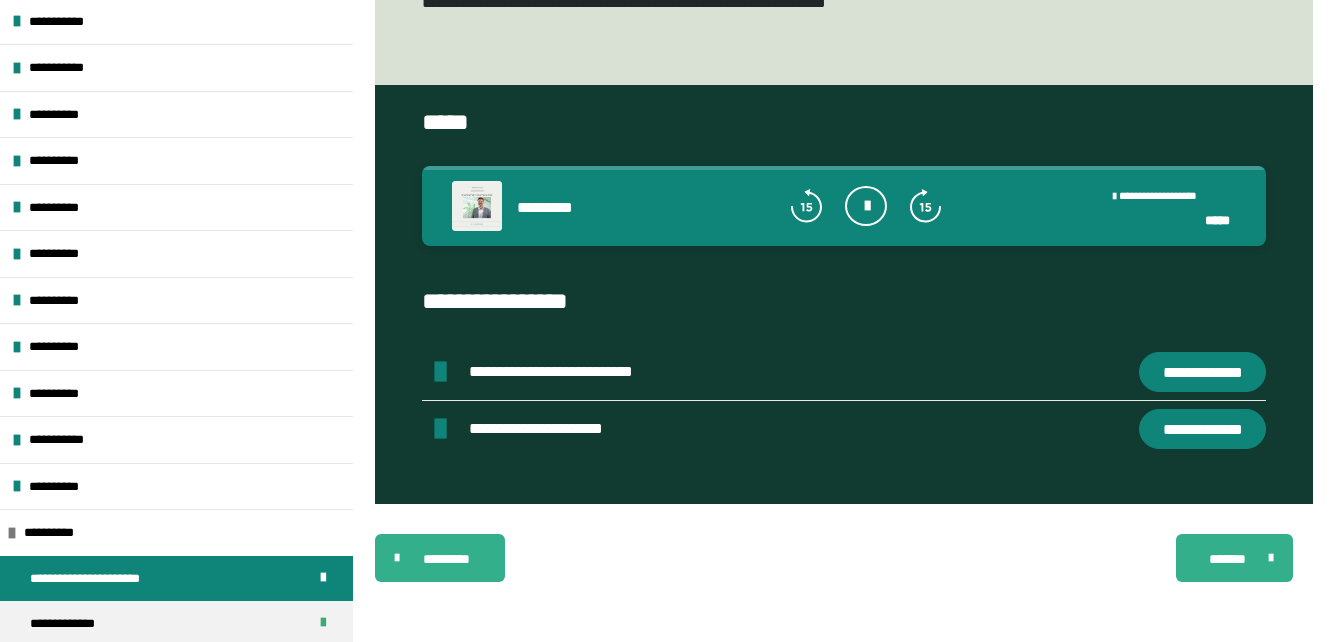 click on "**********" at bounding box center [1202, 372] 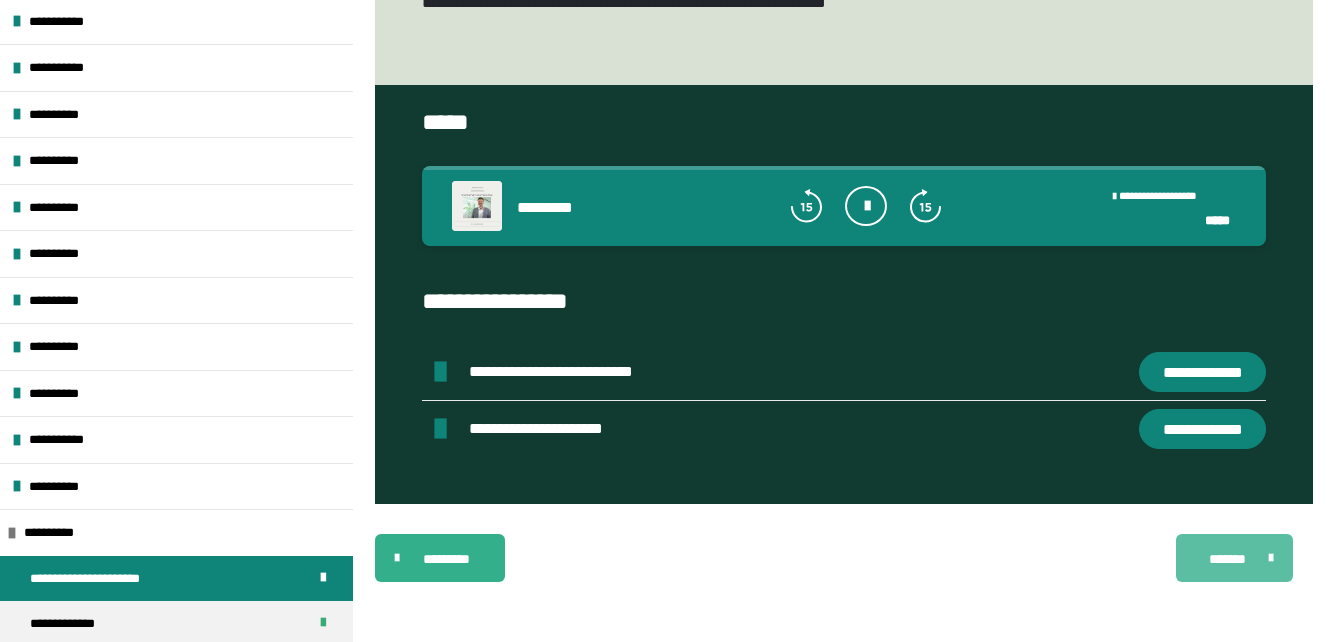 click on "*******" at bounding box center (1227, 559) 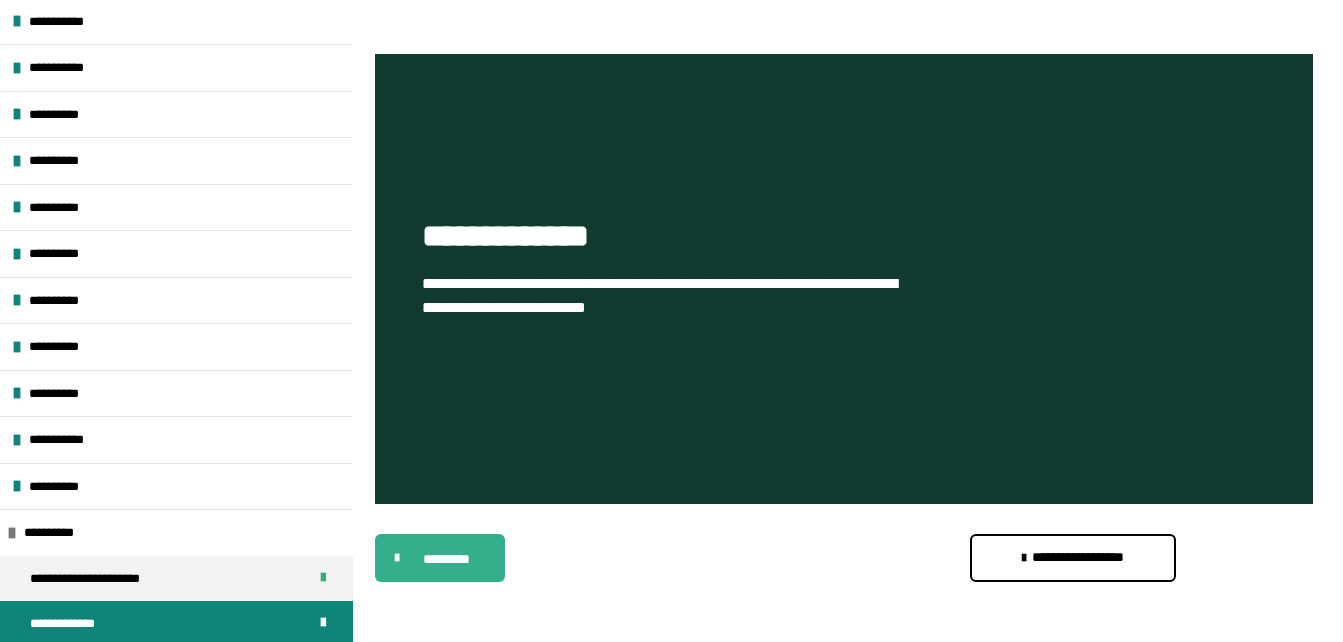 scroll, scrollTop: 576, scrollLeft: 0, axis: vertical 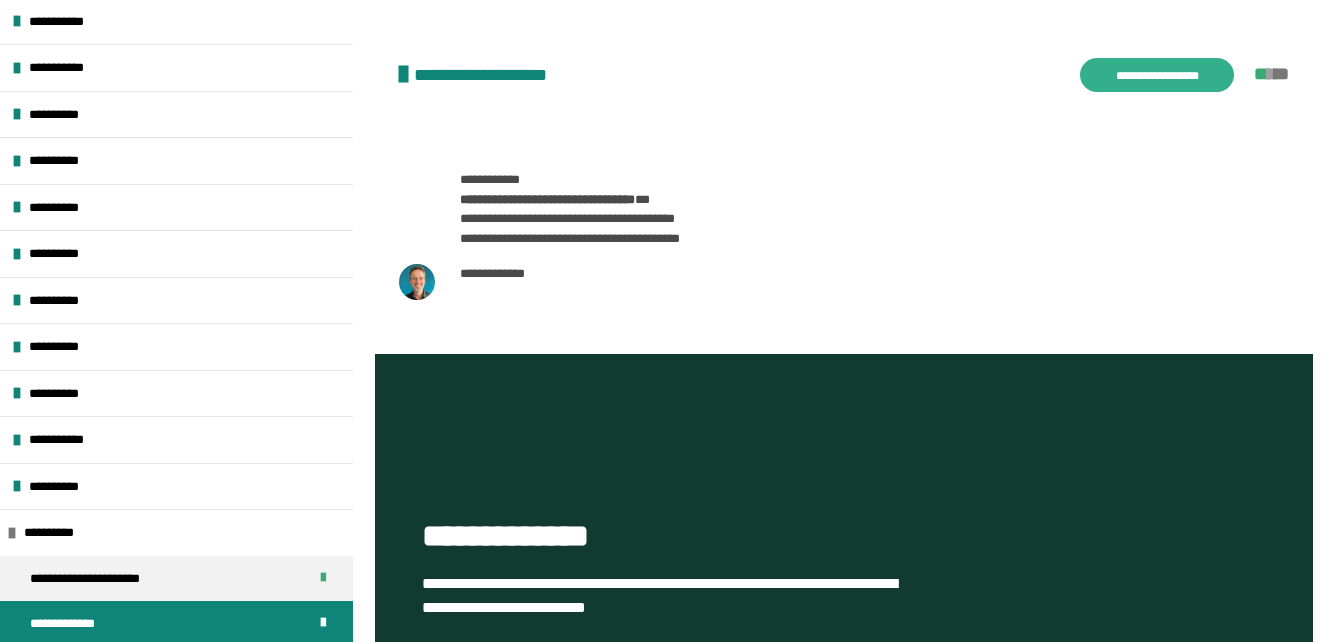 click on "**********" at bounding box center (570, 219) 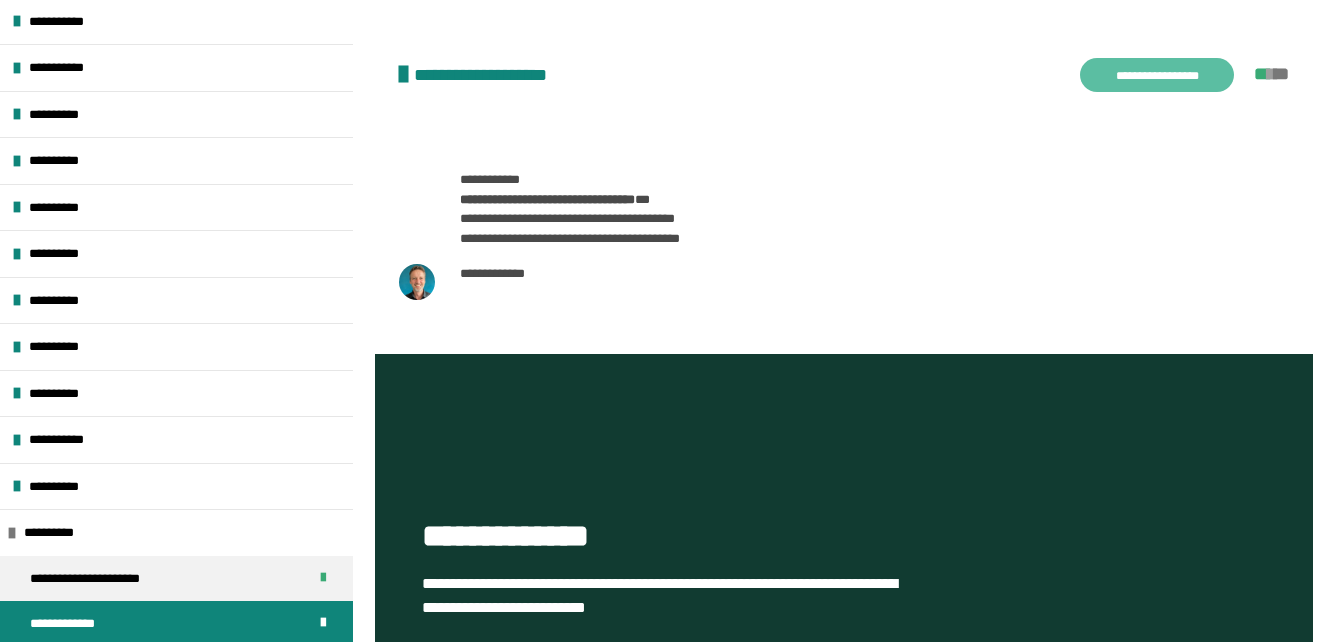 click on "**********" at bounding box center (1157, 75) 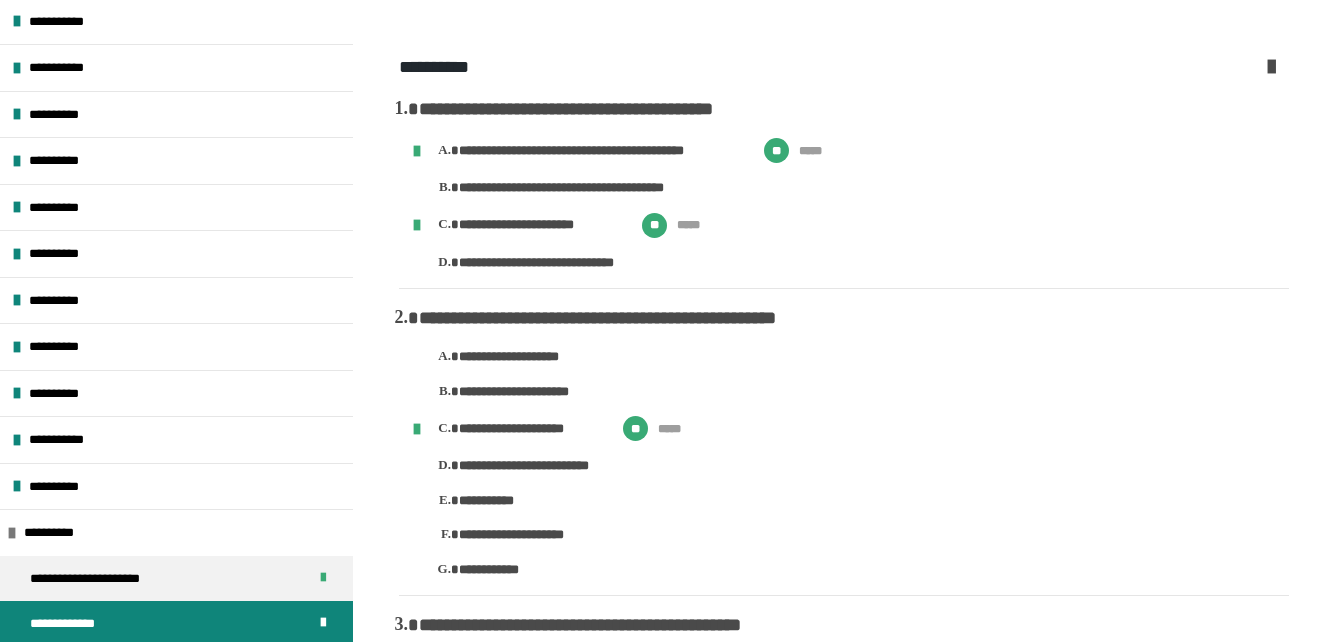 scroll, scrollTop: 0, scrollLeft: 0, axis: both 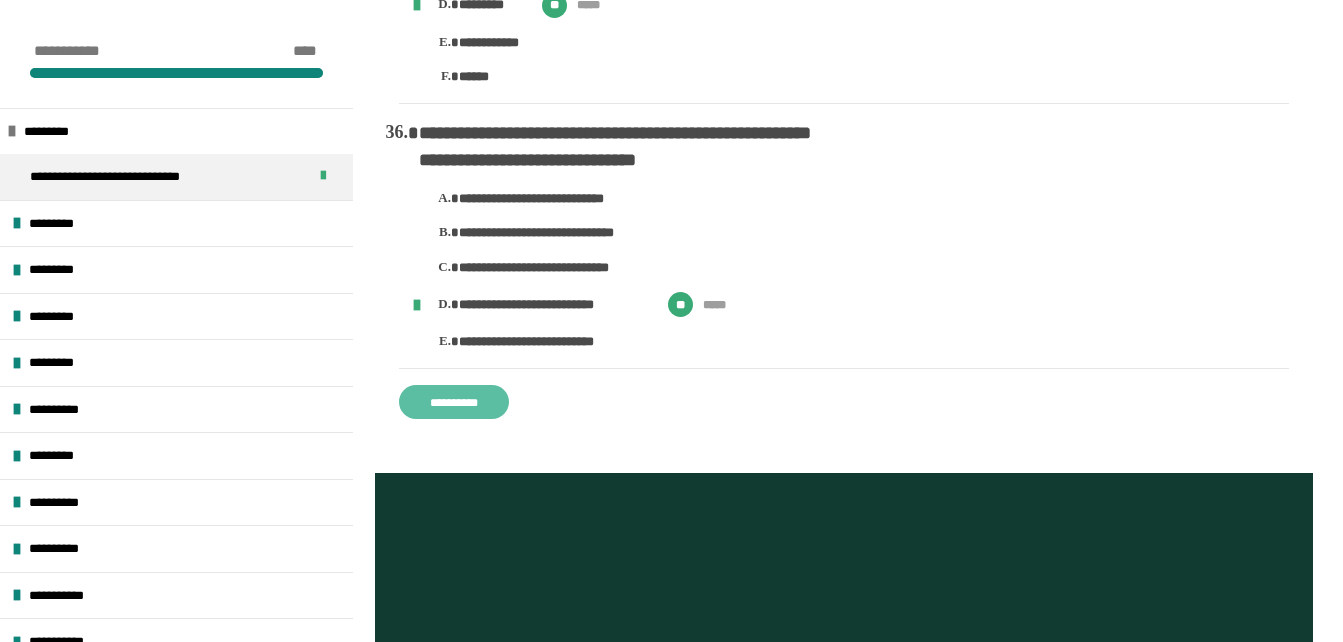 click on "**********" at bounding box center (454, 402) 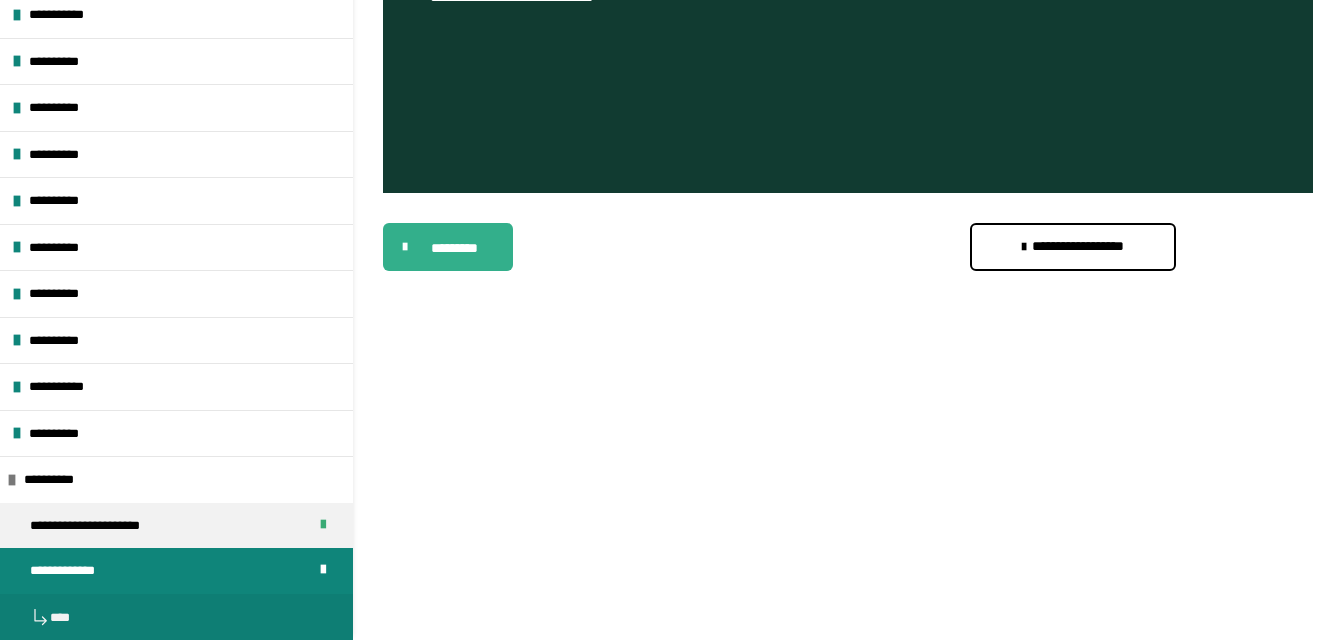 scroll, scrollTop: 130, scrollLeft: 0, axis: vertical 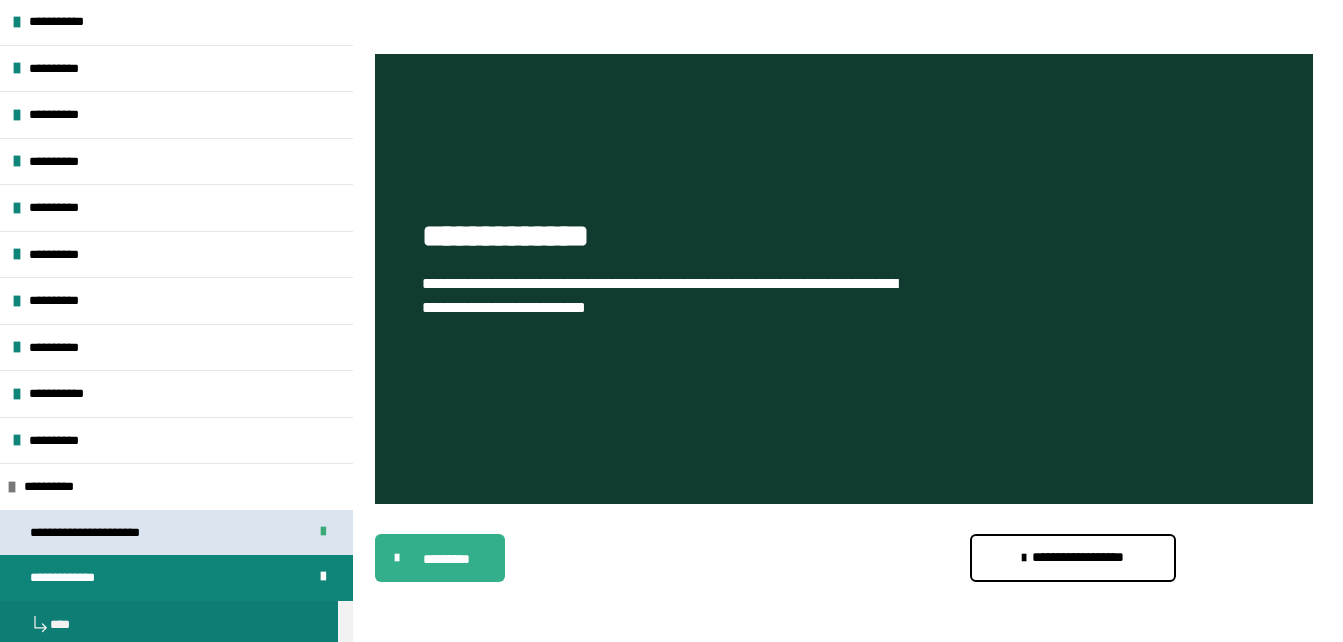 click on "**********" at bounding box center [107, 533] 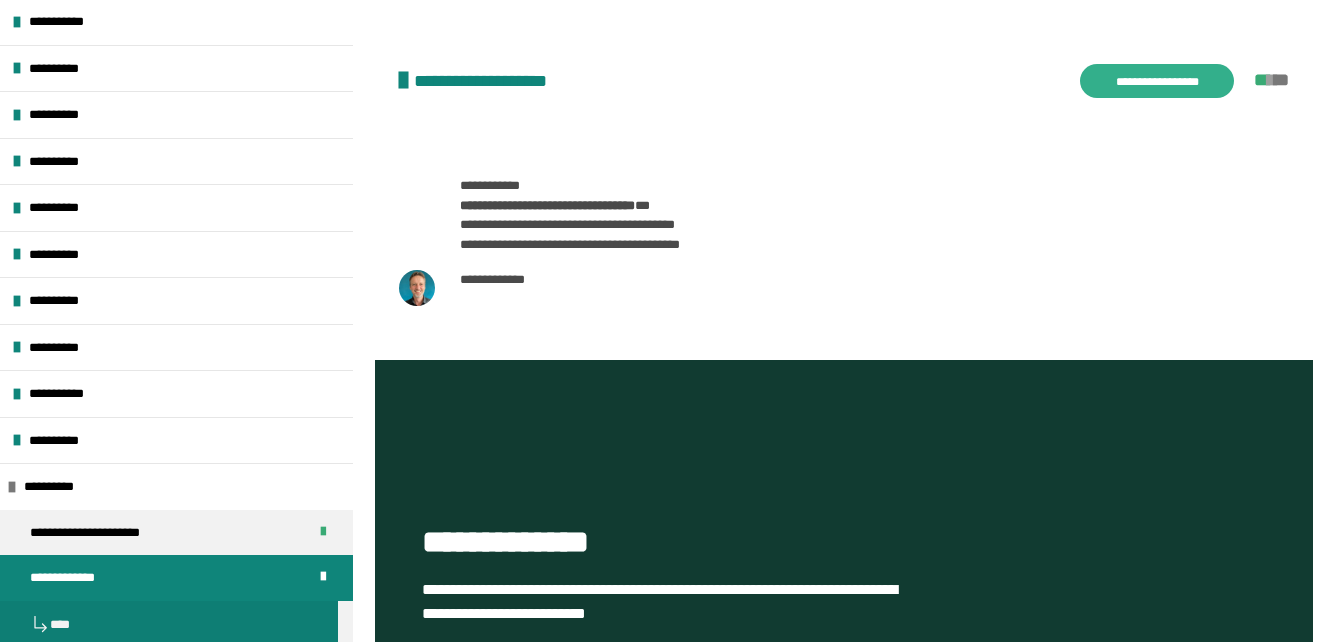 scroll, scrollTop: 574, scrollLeft: 0, axis: vertical 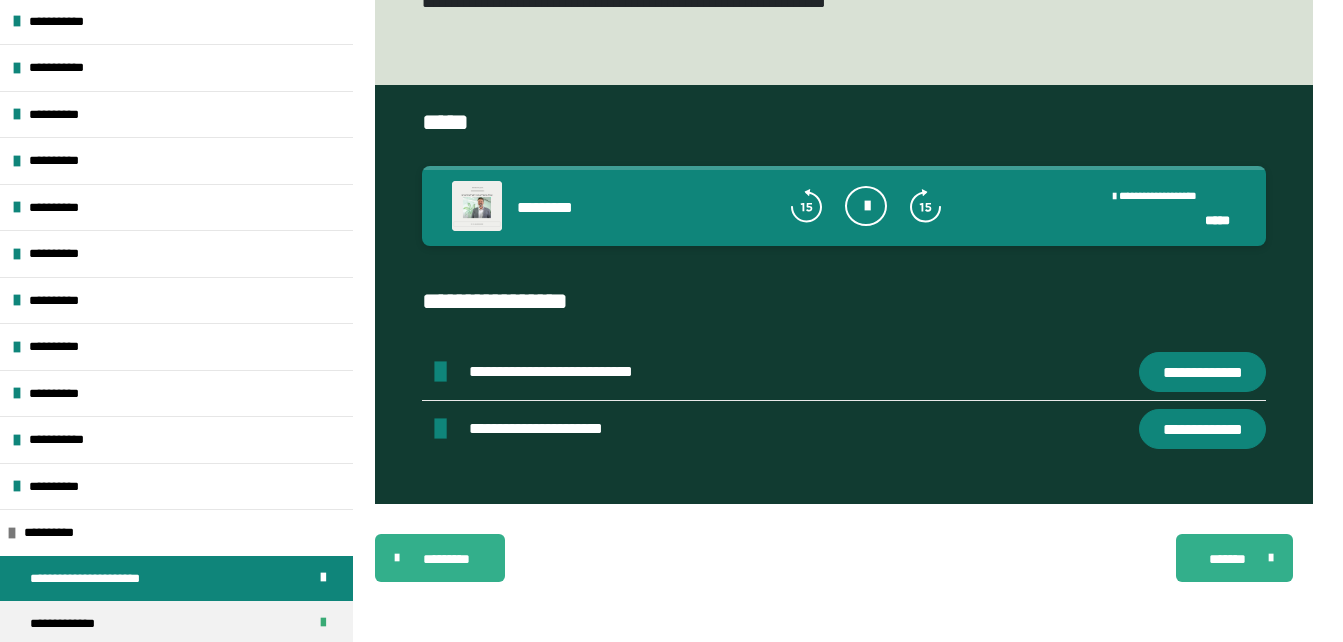 click on "**********" at bounding box center [569, 372] 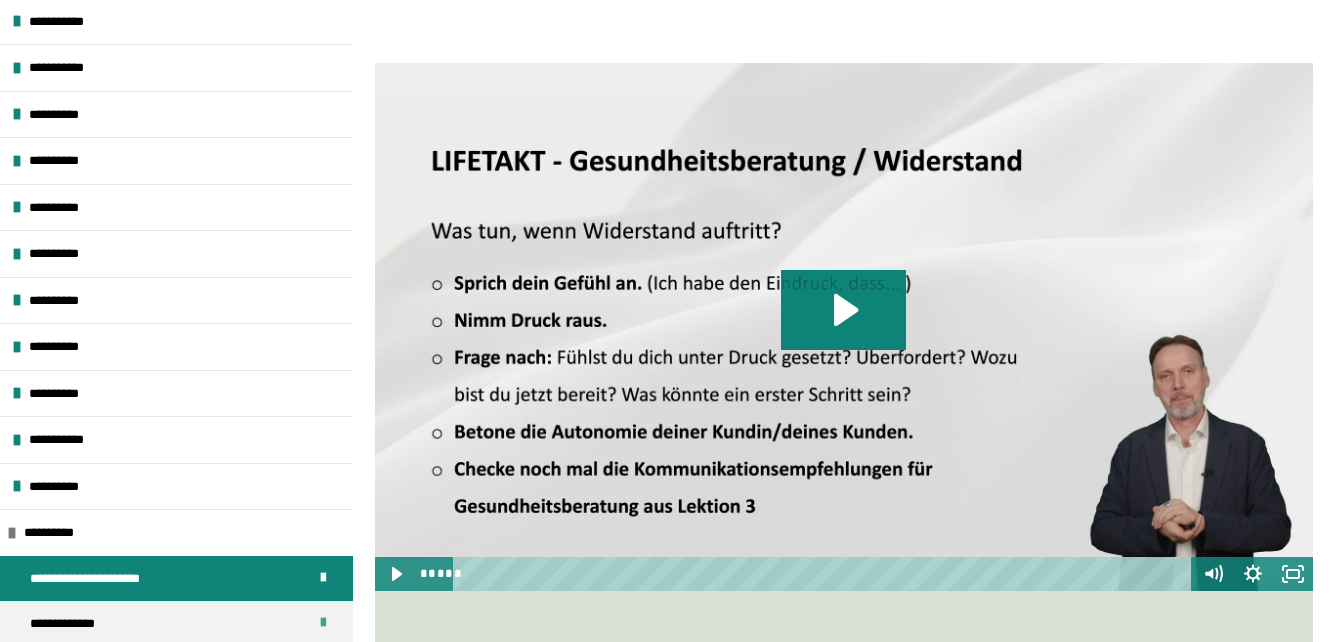 scroll, scrollTop: 154, scrollLeft: 0, axis: vertical 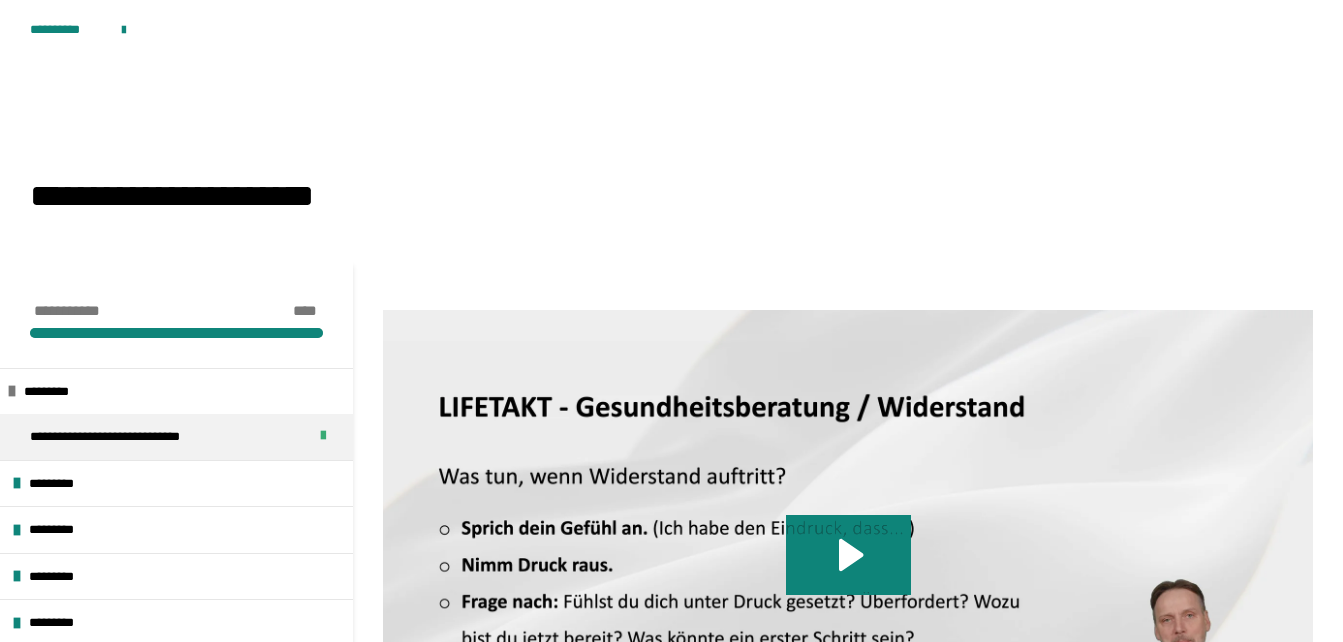 click at bounding box center [124, 29] 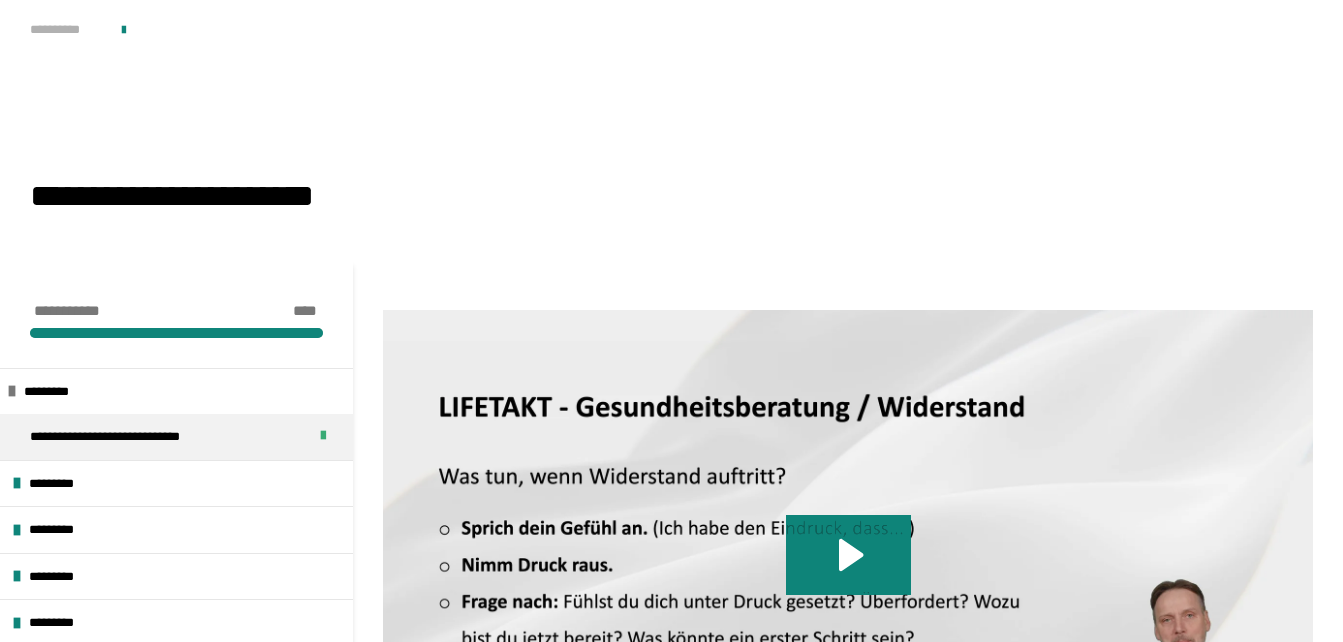 click on "**********" at bounding box center (66, 30) 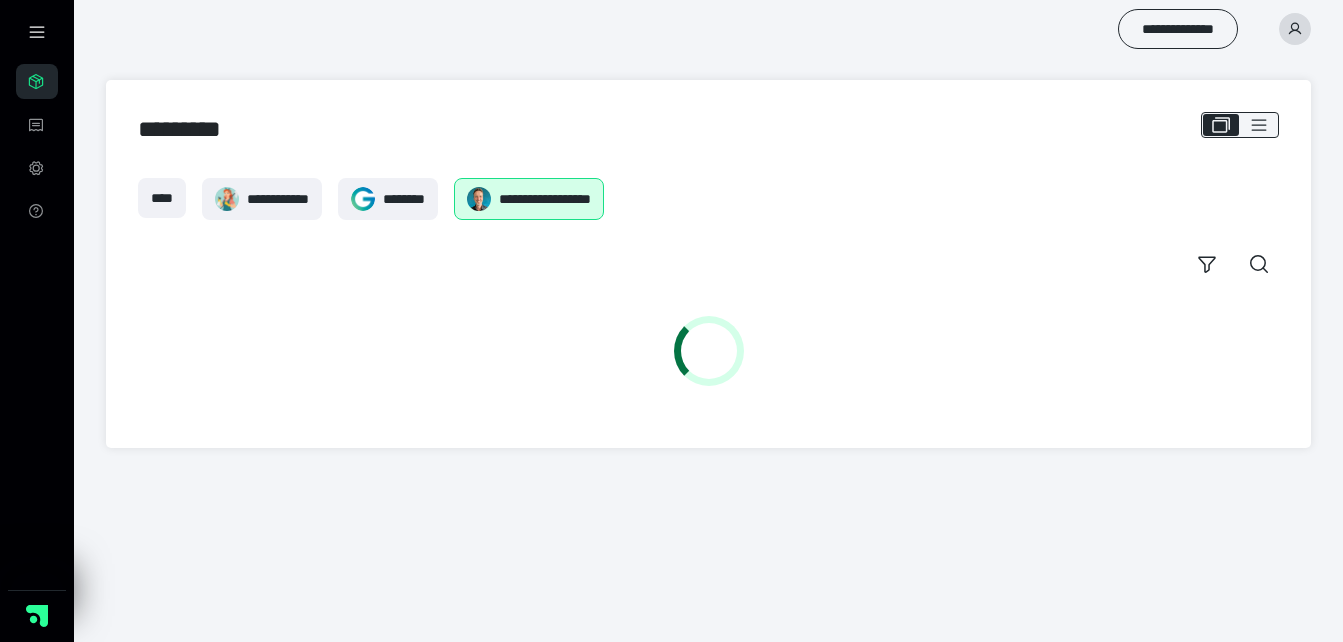 scroll, scrollTop: 0, scrollLeft: 0, axis: both 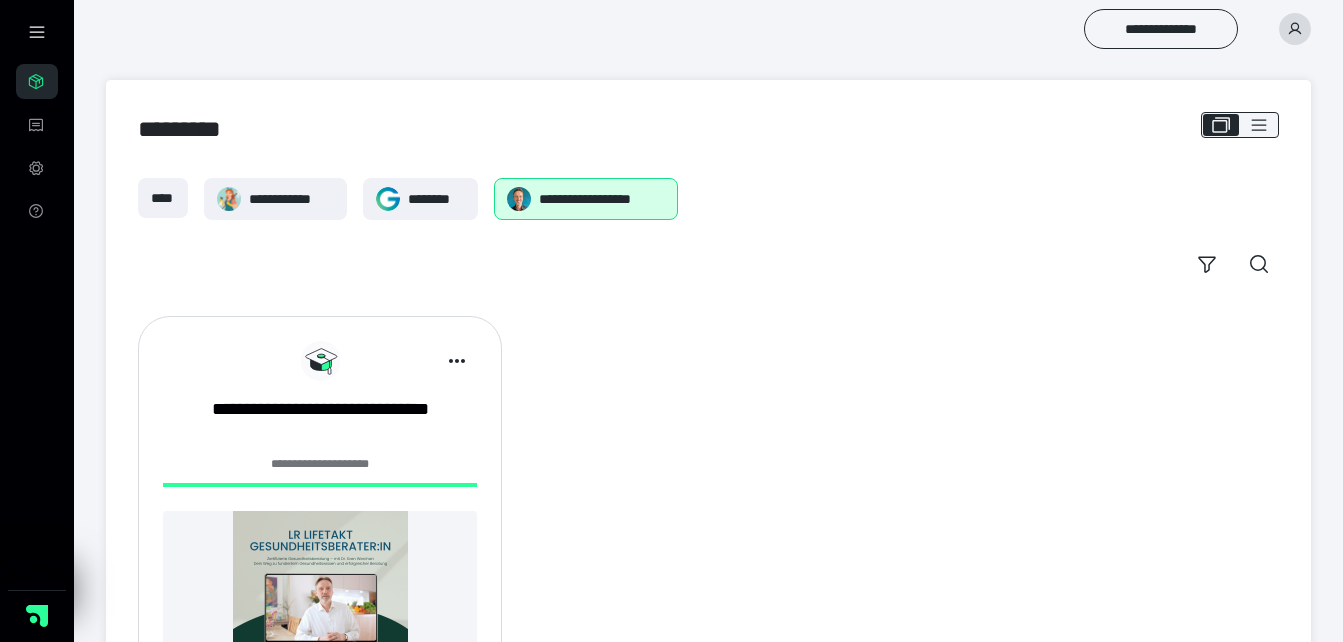 click 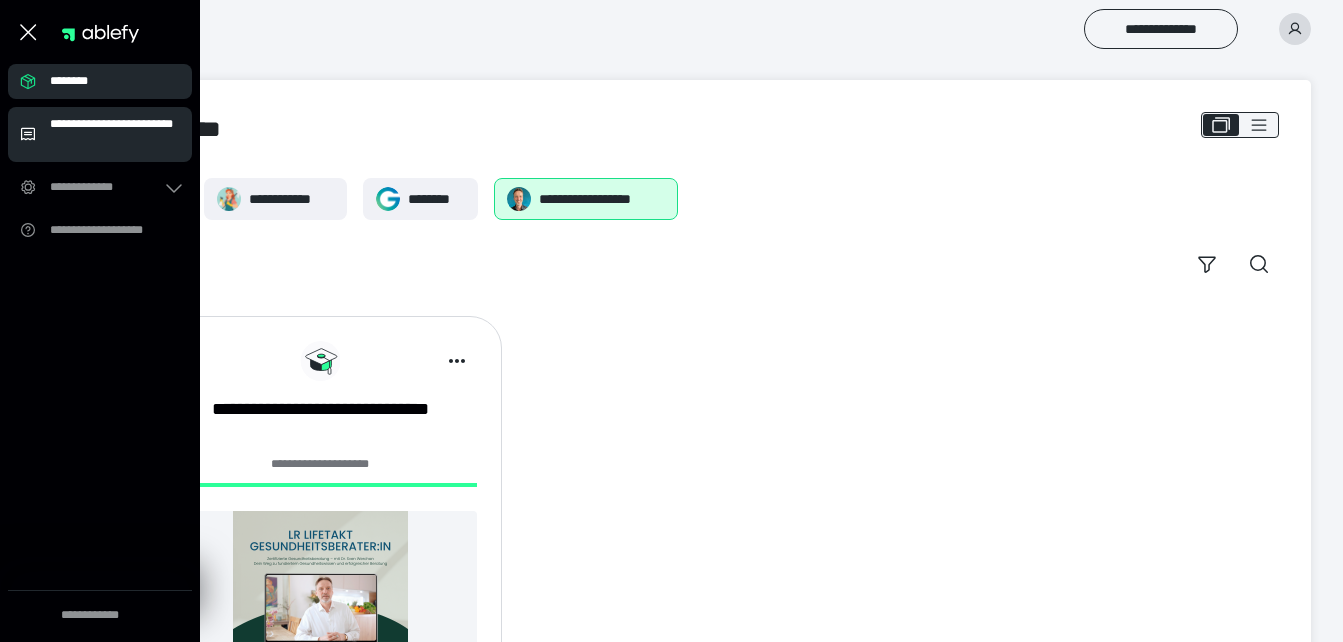 click on "**********" at bounding box center [115, 134] 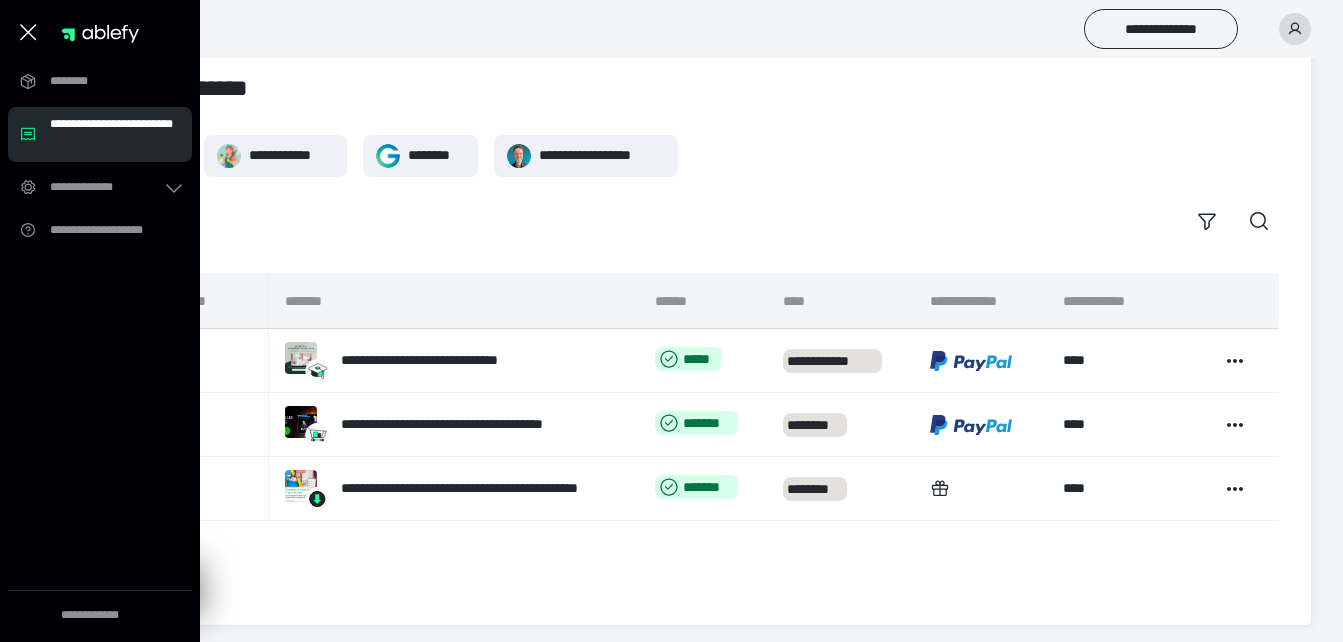 scroll, scrollTop: 45, scrollLeft: 0, axis: vertical 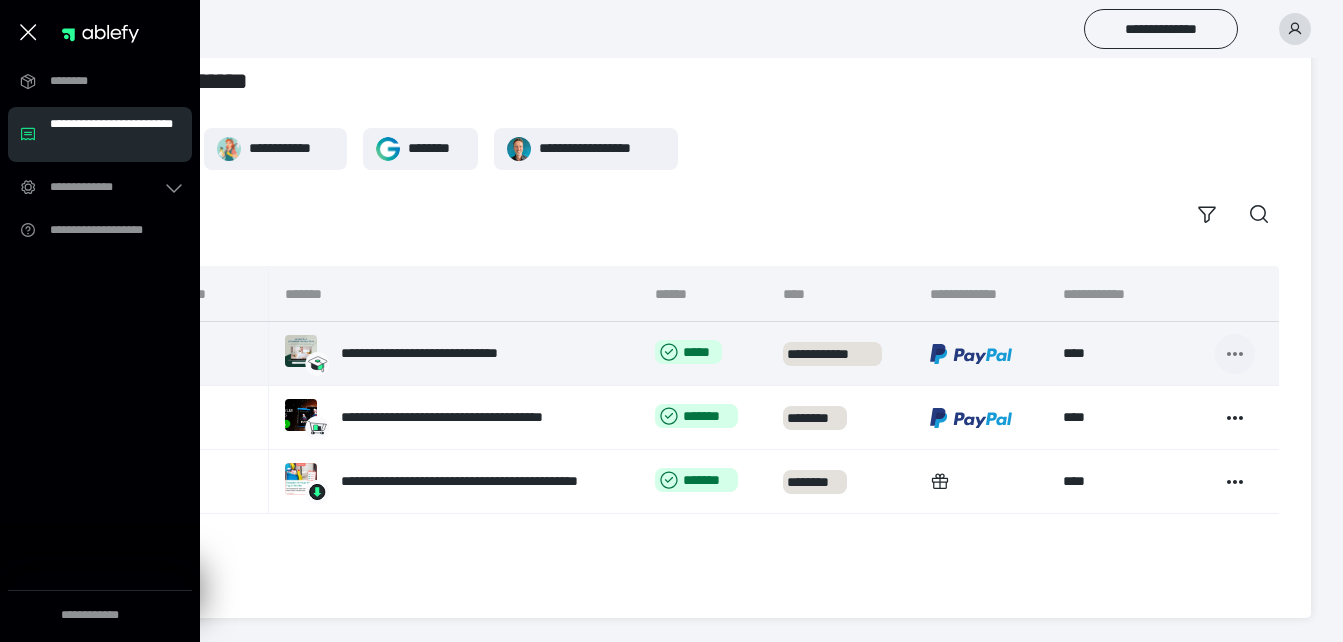 click 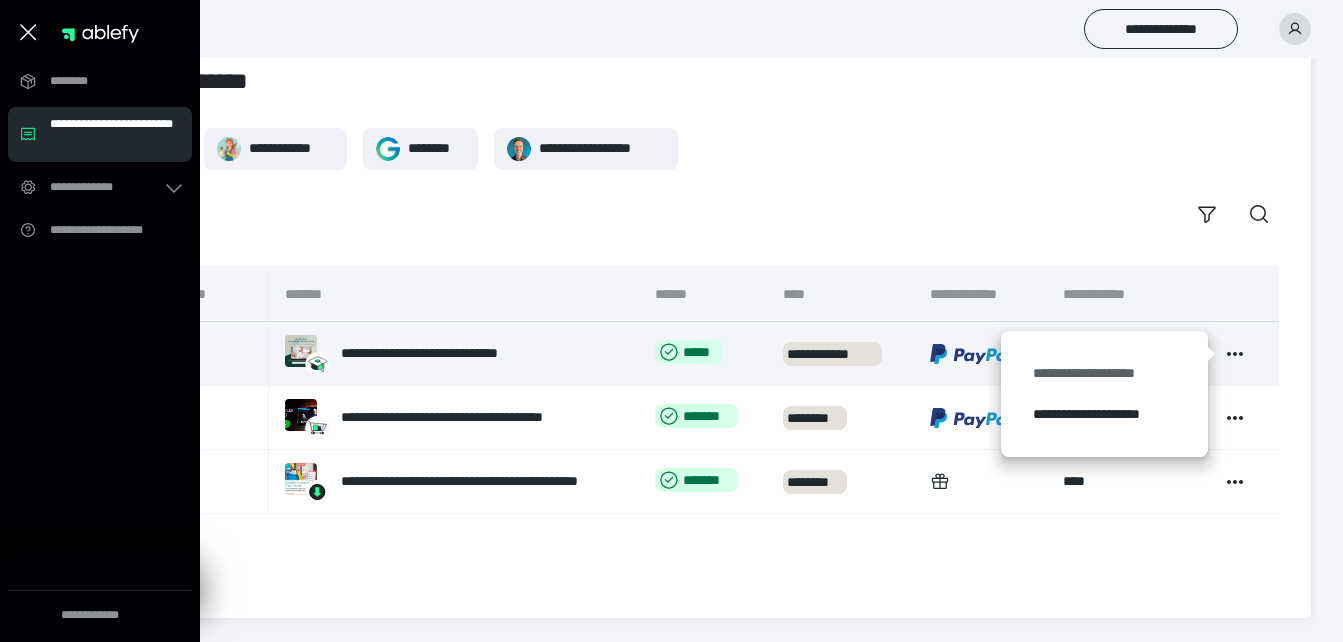 click on "**********" at bounding box center [1104, 373] 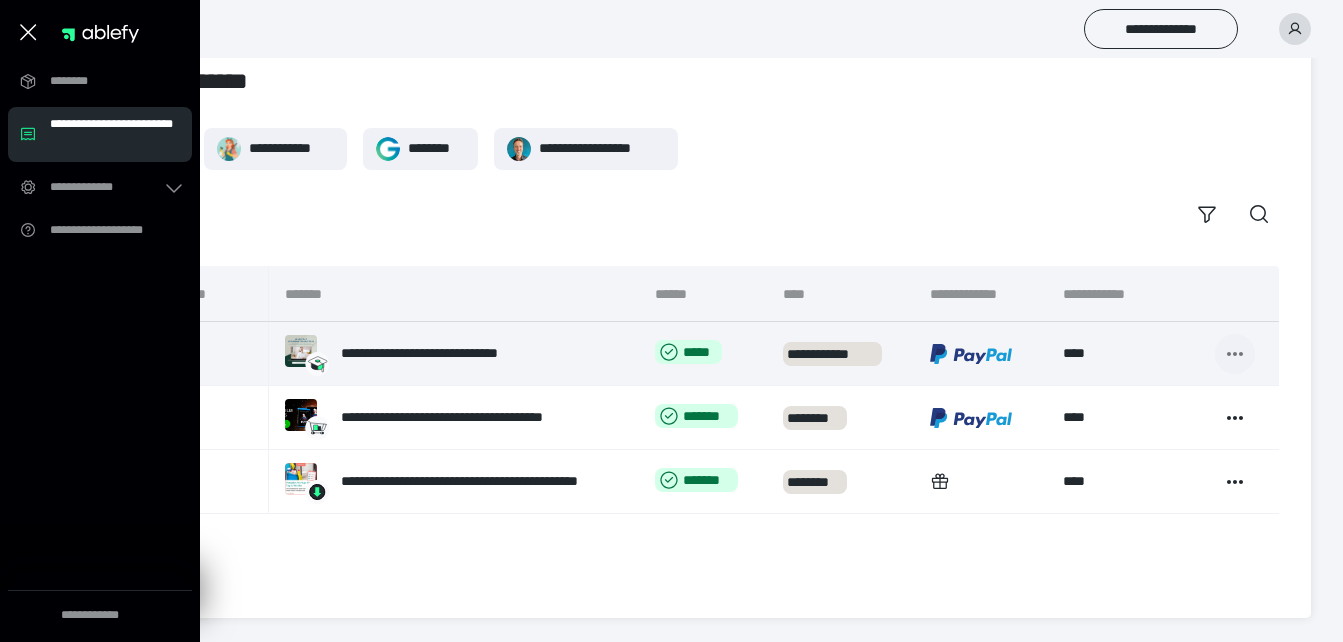 click 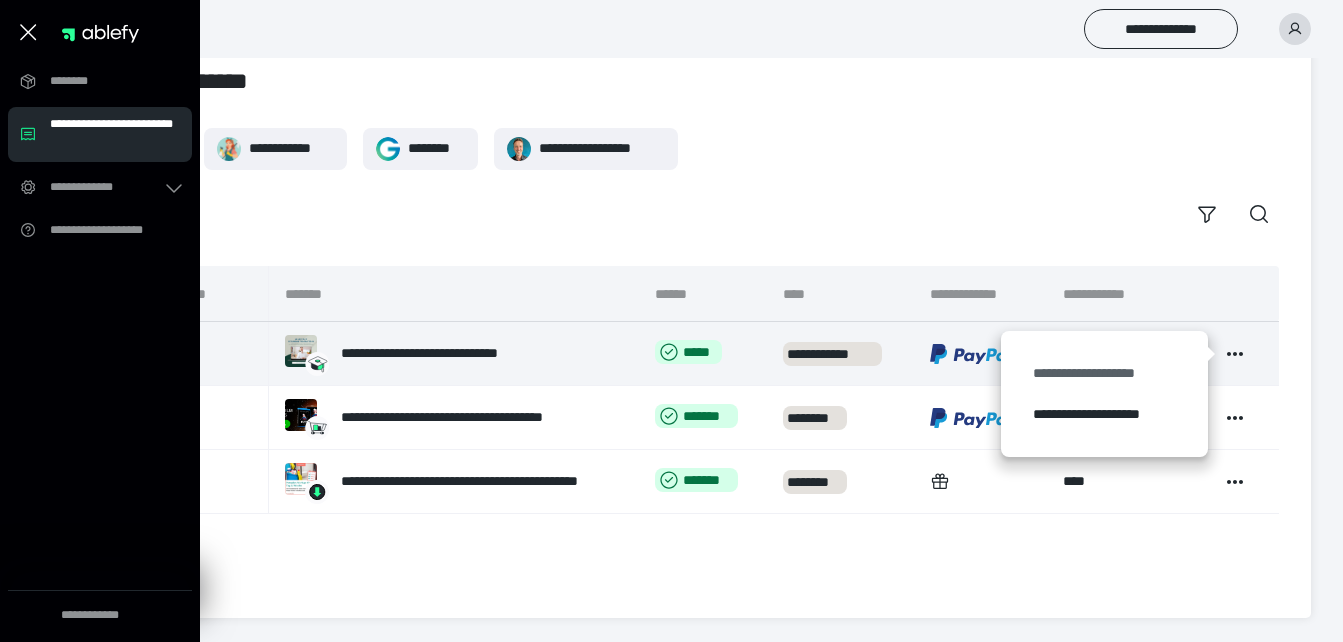 click on "**********" at bounding box center [1104, 373] 